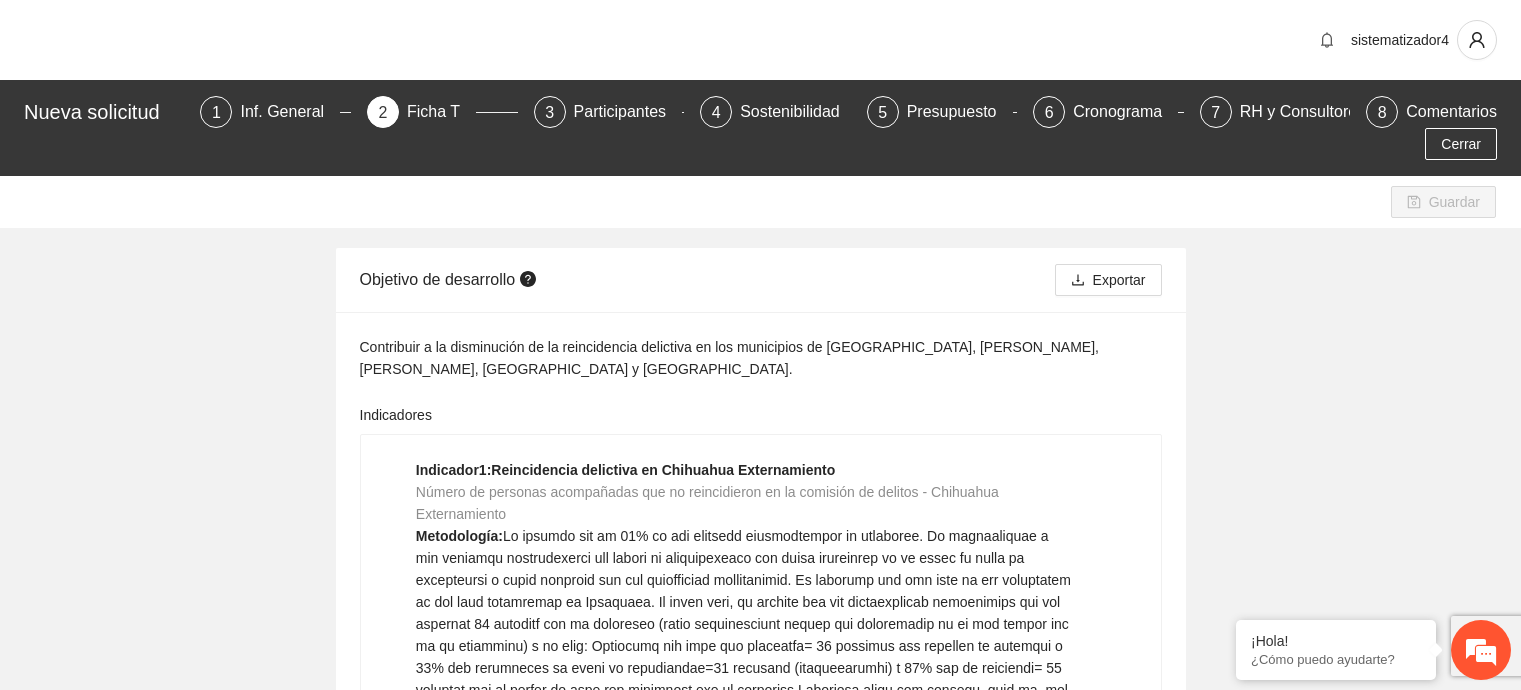 scroll, scrollTop: 18000, scrollLeft: 0, axis: vertical 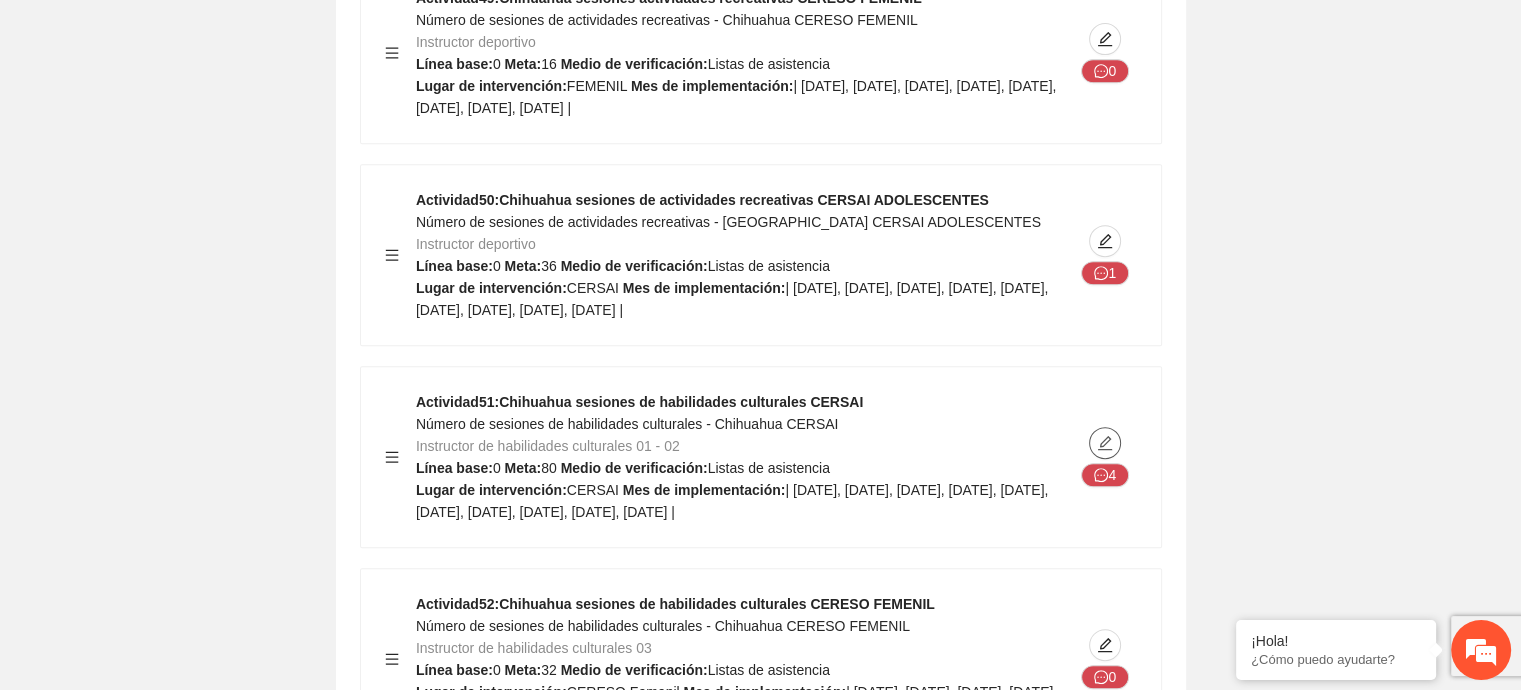 click 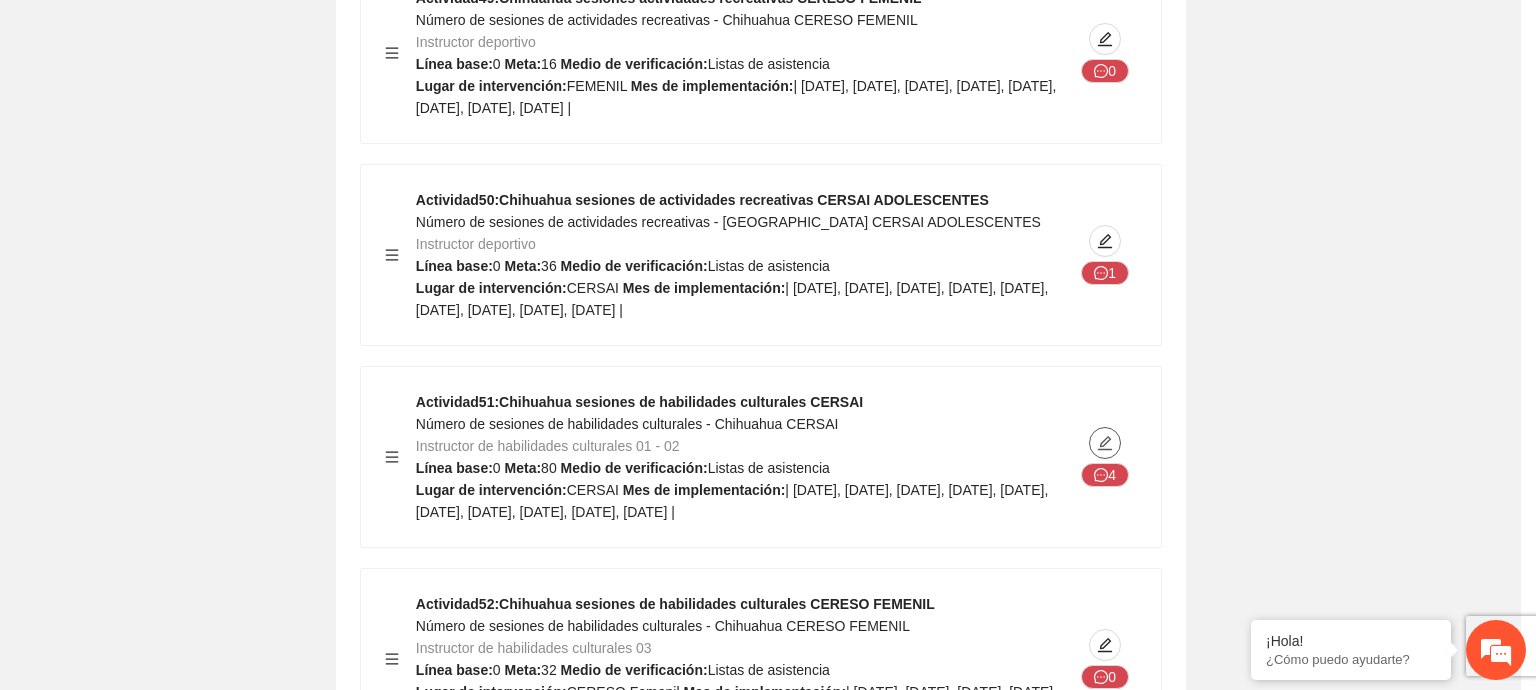 type on "******" 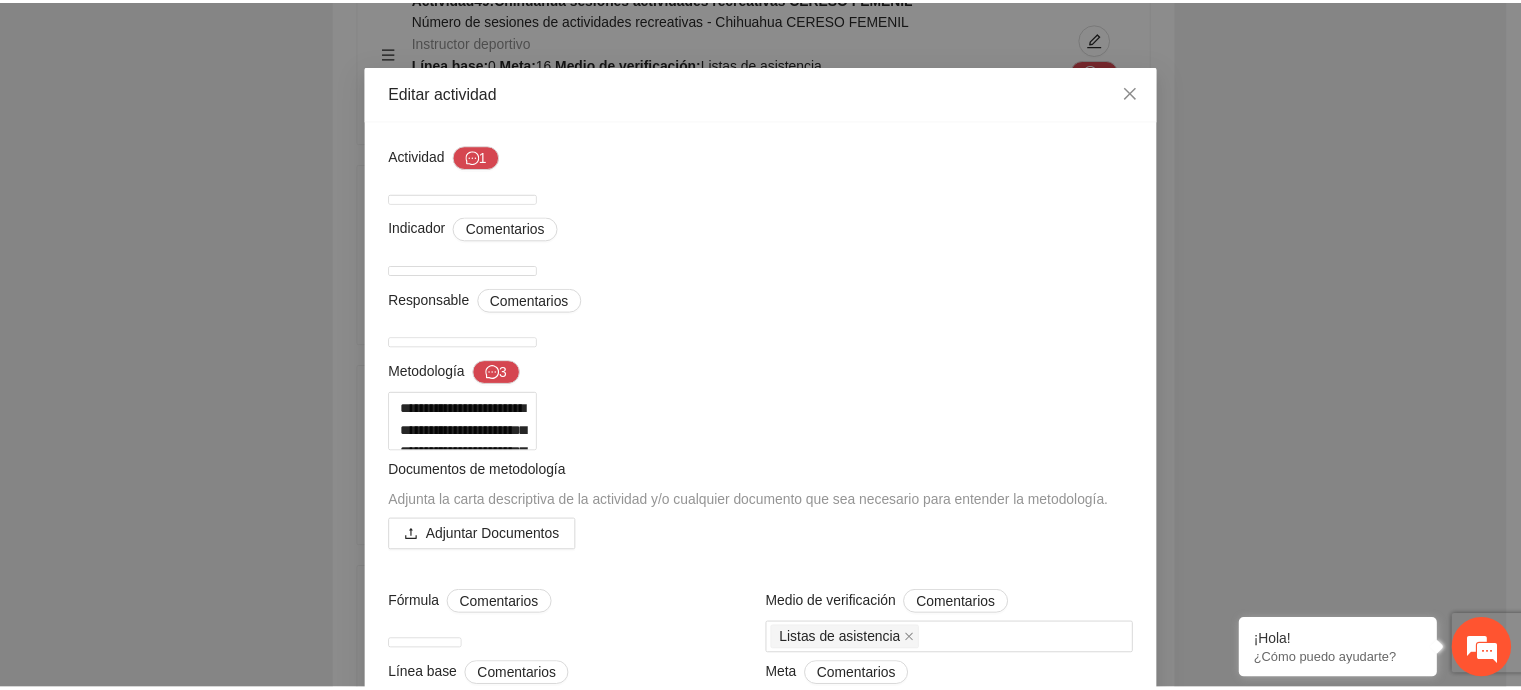 scroll, scrollTop: 0, scrollLeft: 0, axis: both 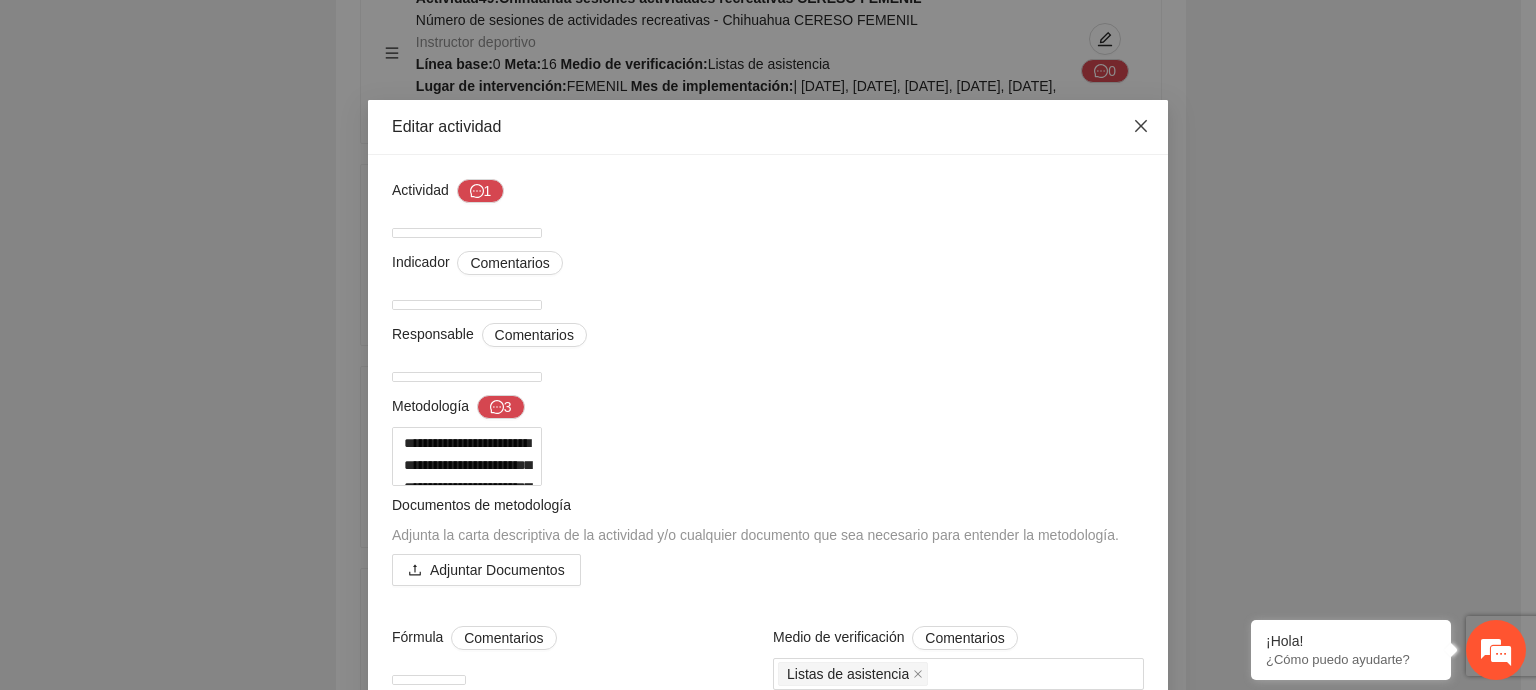 click 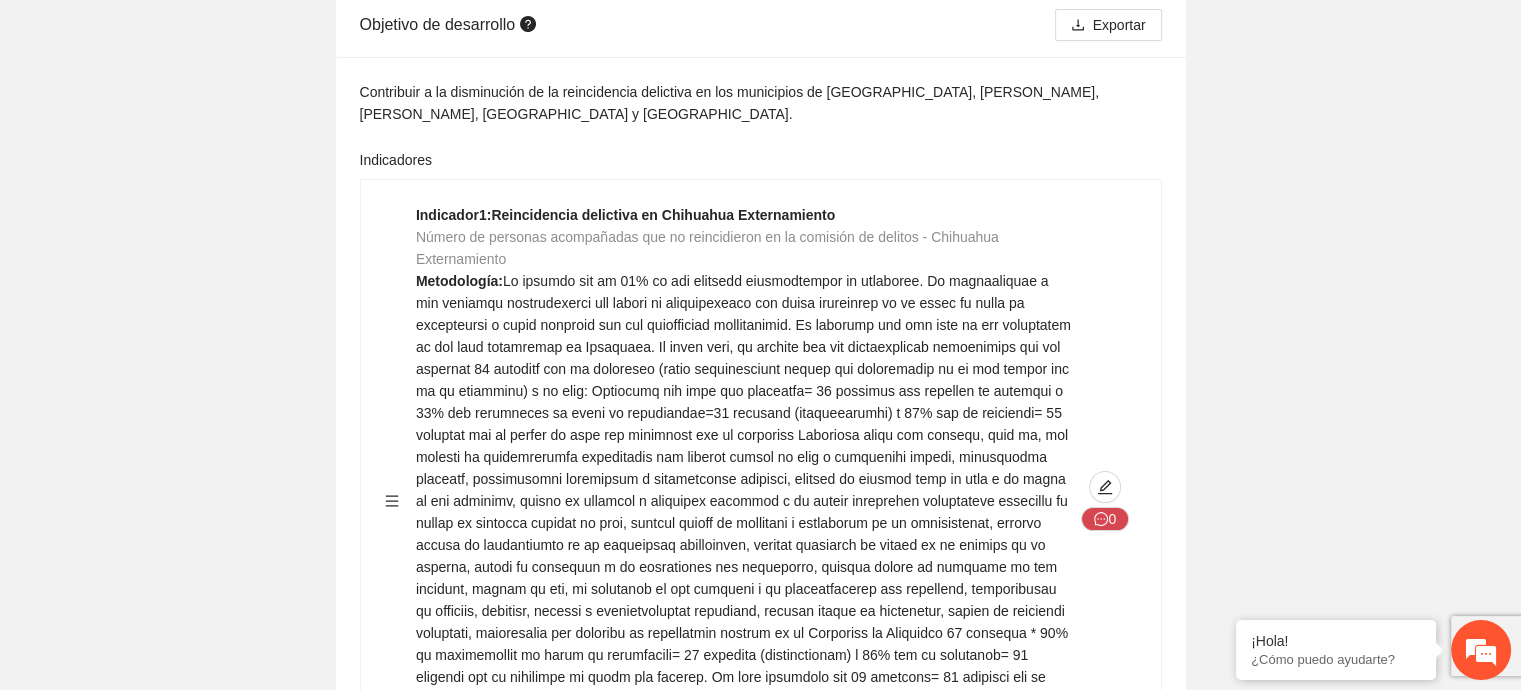 scroll, scrollTop: 0, scrollLeft: 0, axis: both 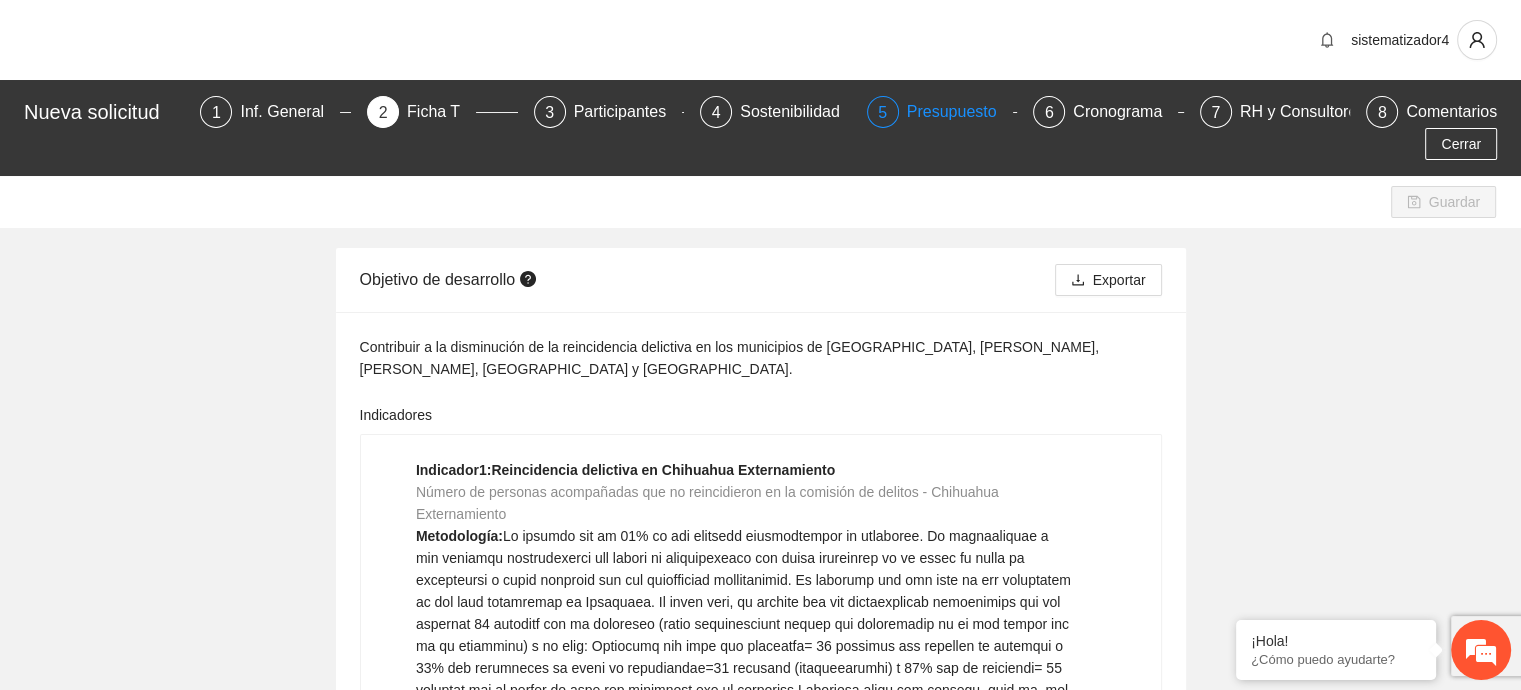 click on "Presupuesto" at bounding box center (960, 112) 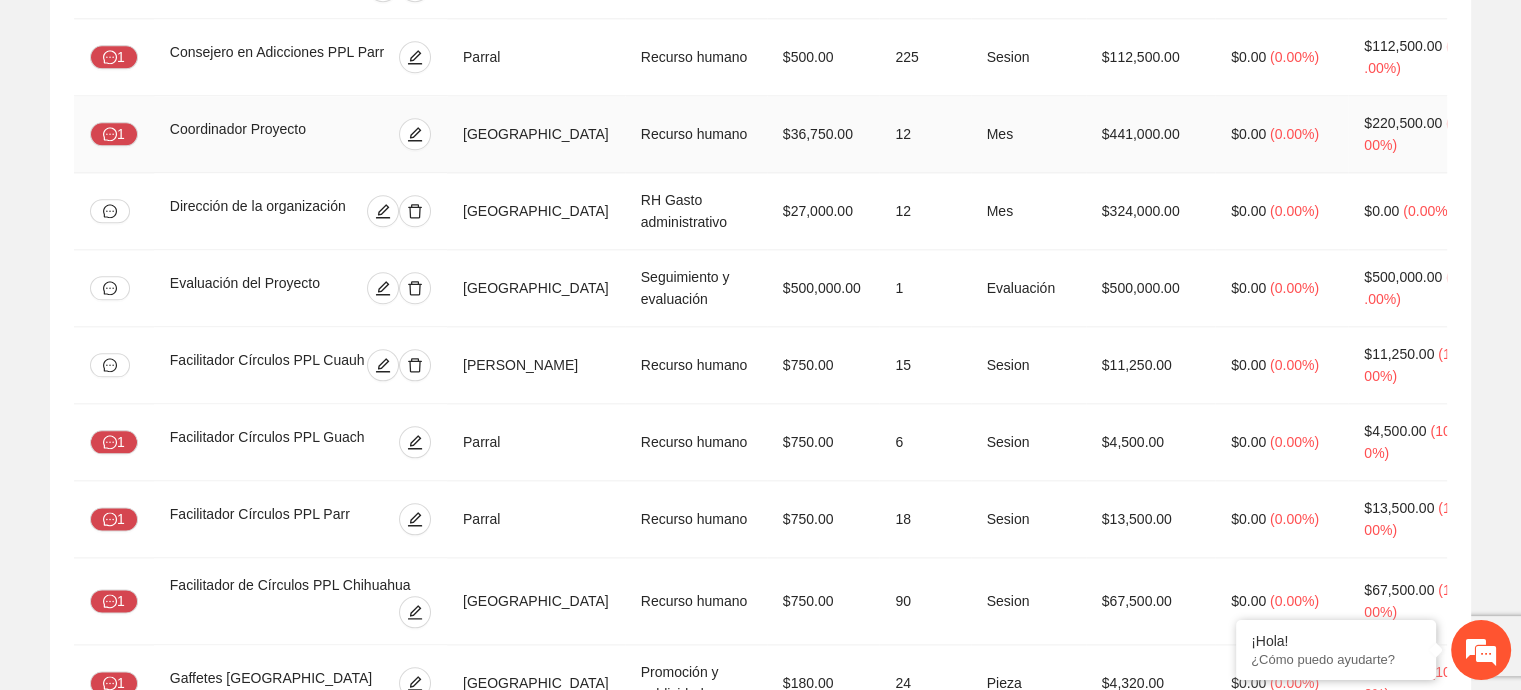scroll, scrollTop: 2400, scrollLeft: 0, axis: vertical 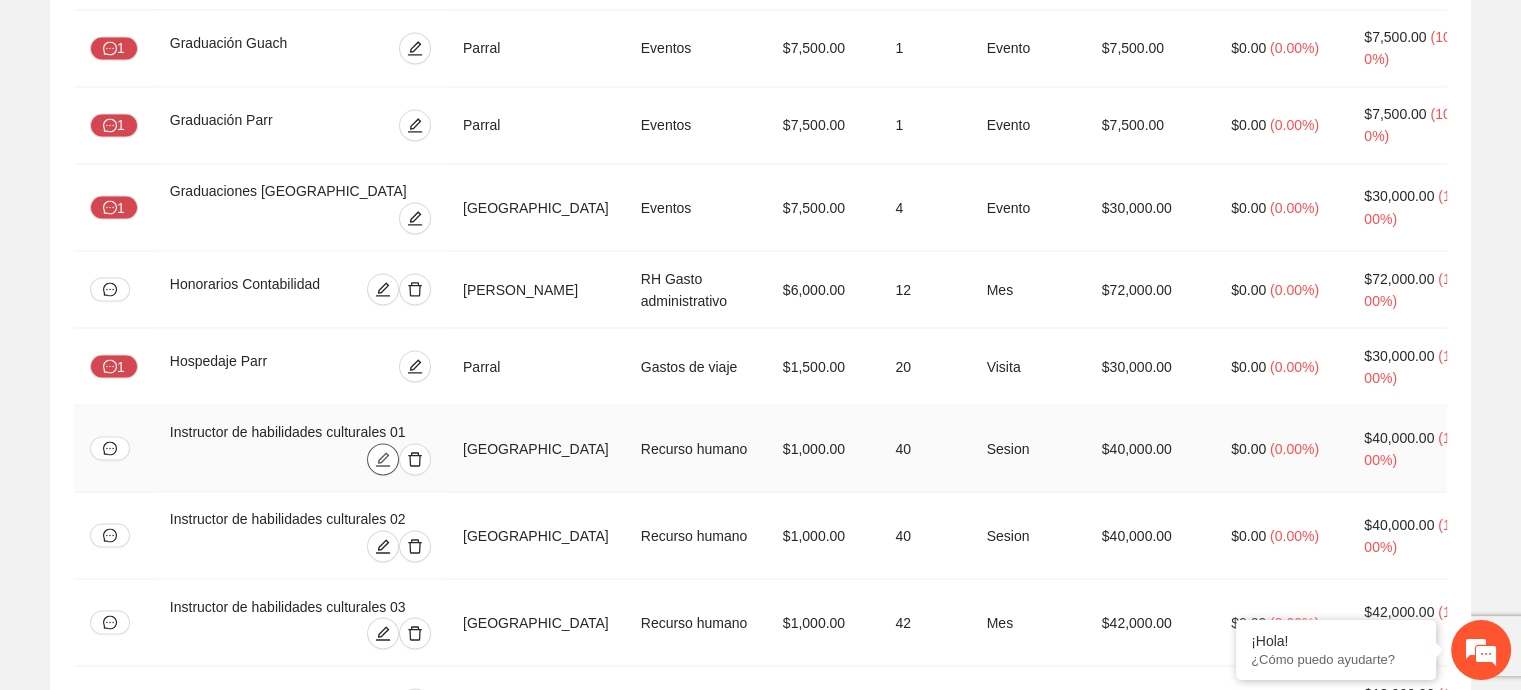 click 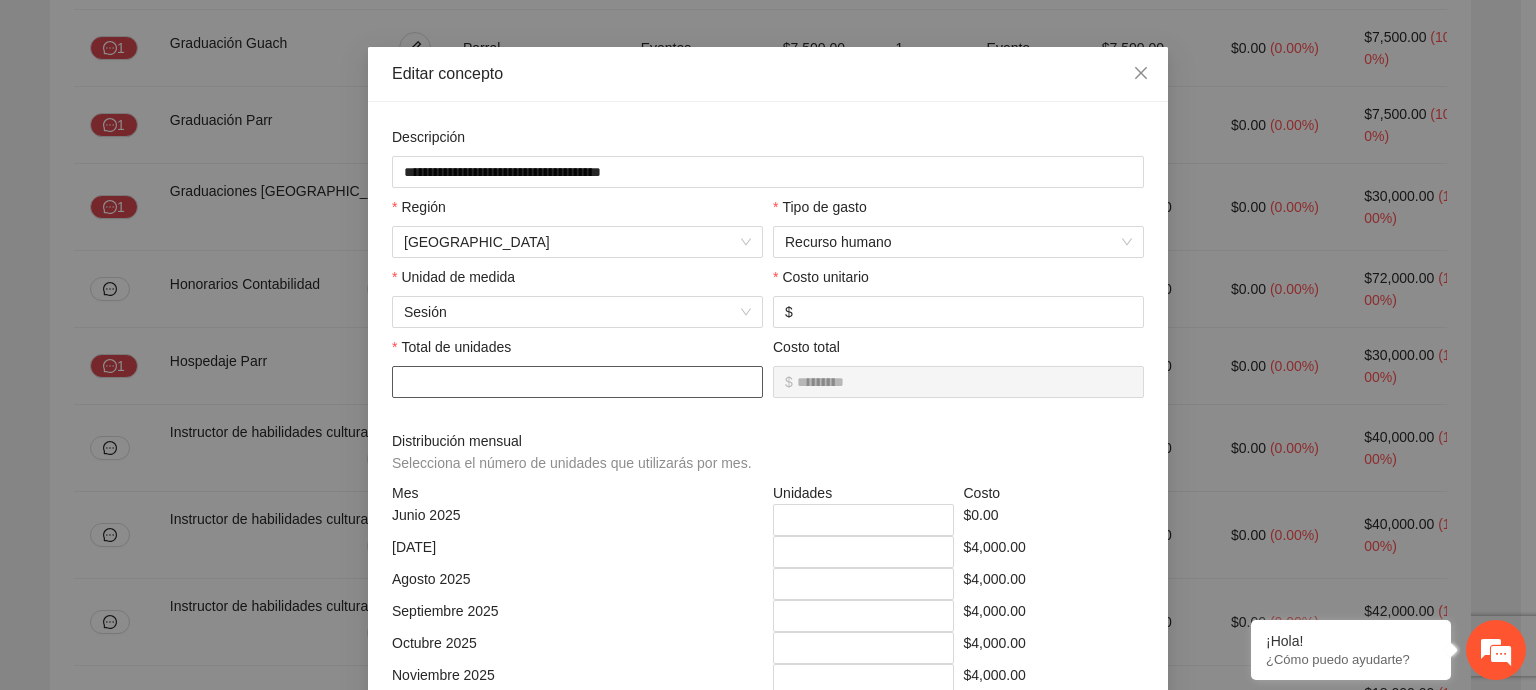 scroll, scrollTop: 100, scrollLeft: 0, axis: vertical 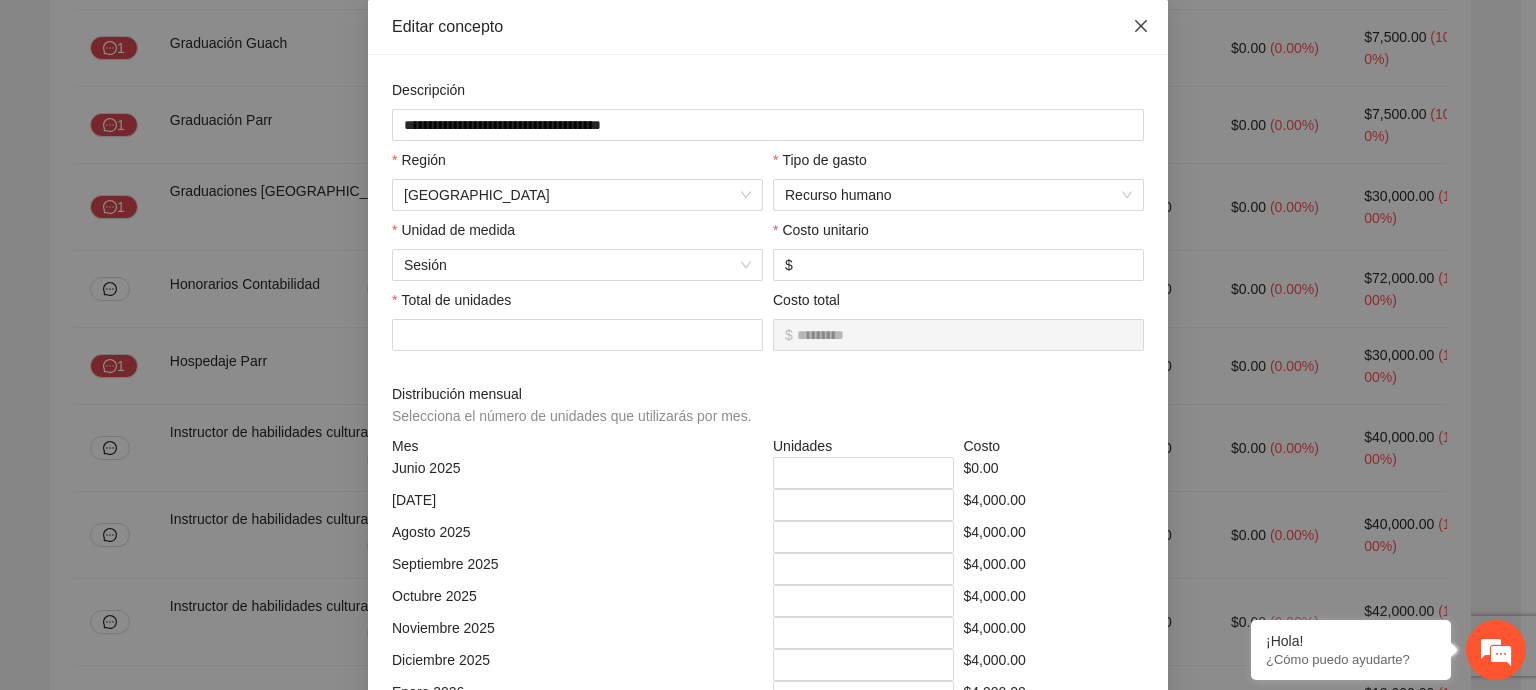 click 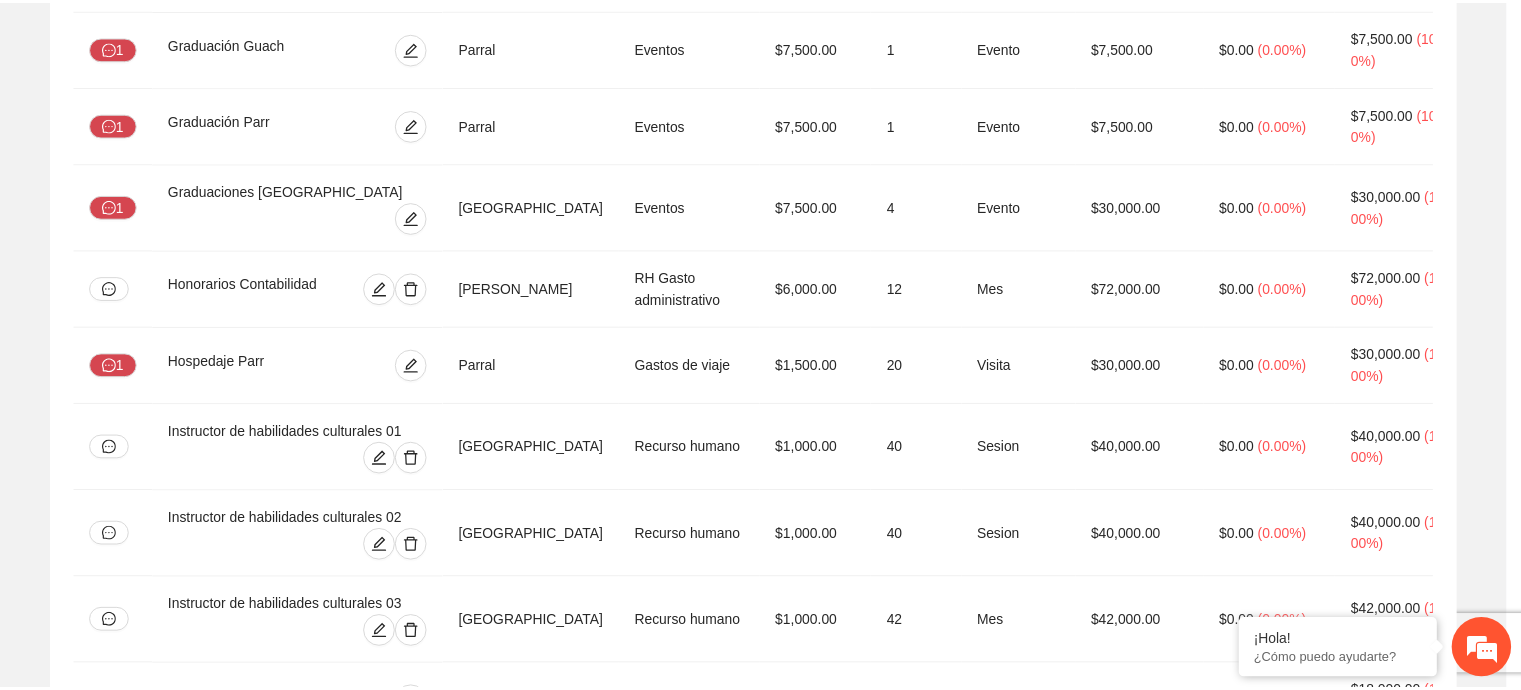 scroll, scrollTop: 88, scrollLeft: 0, axis: vertical 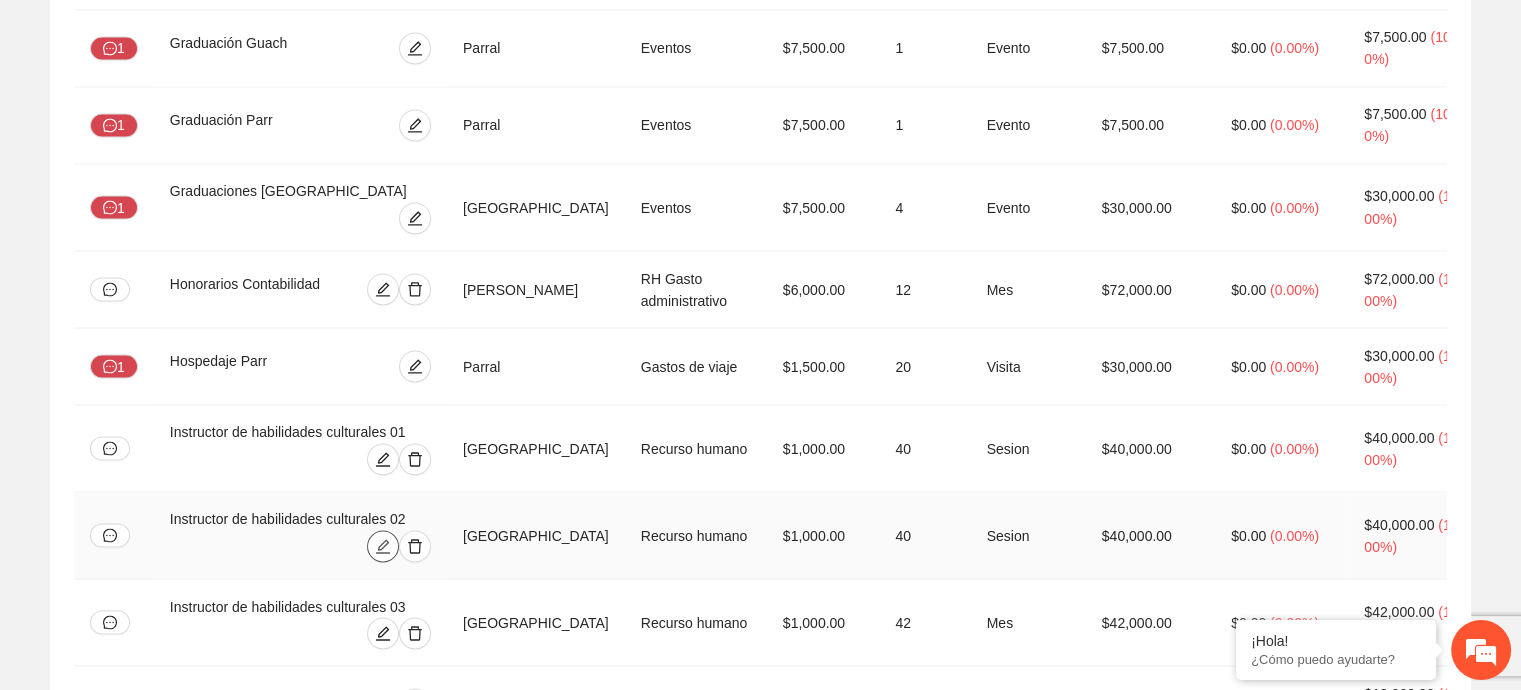 click 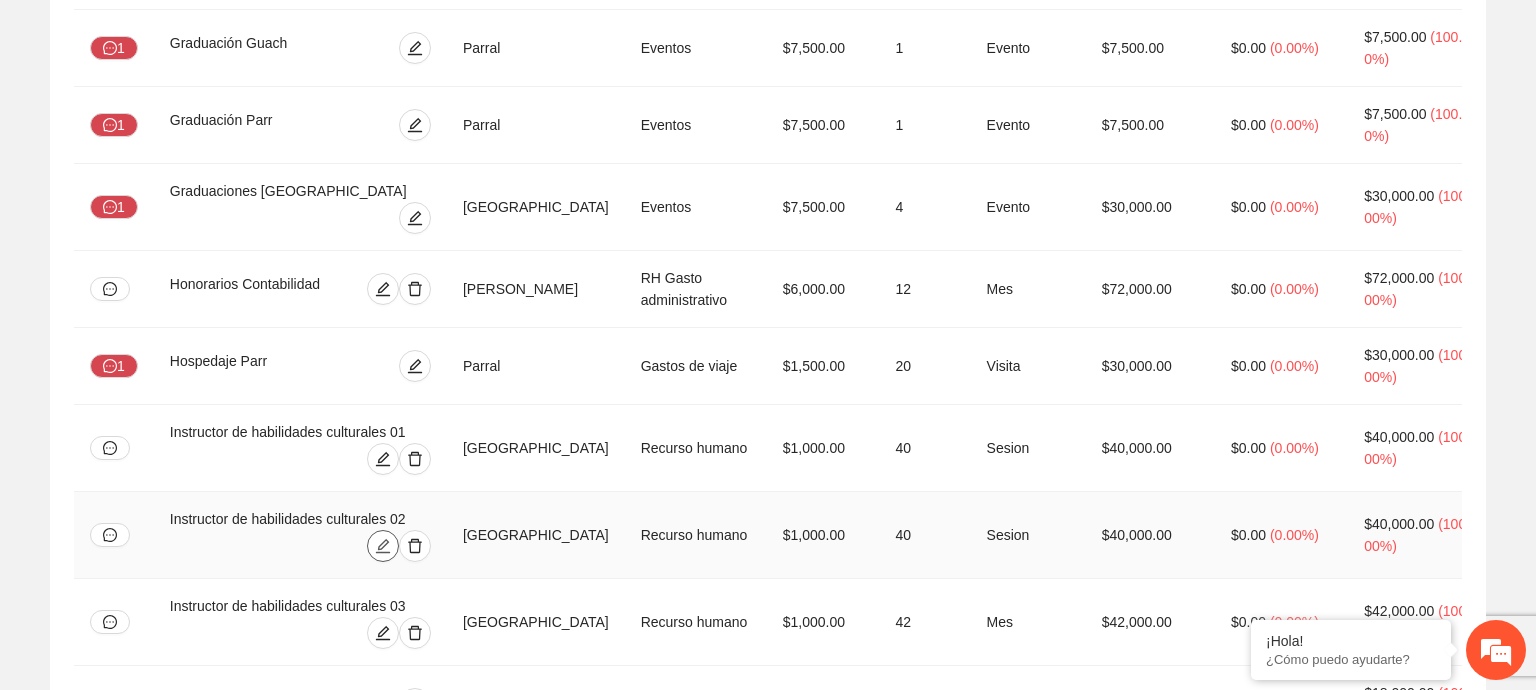 type on "**********" 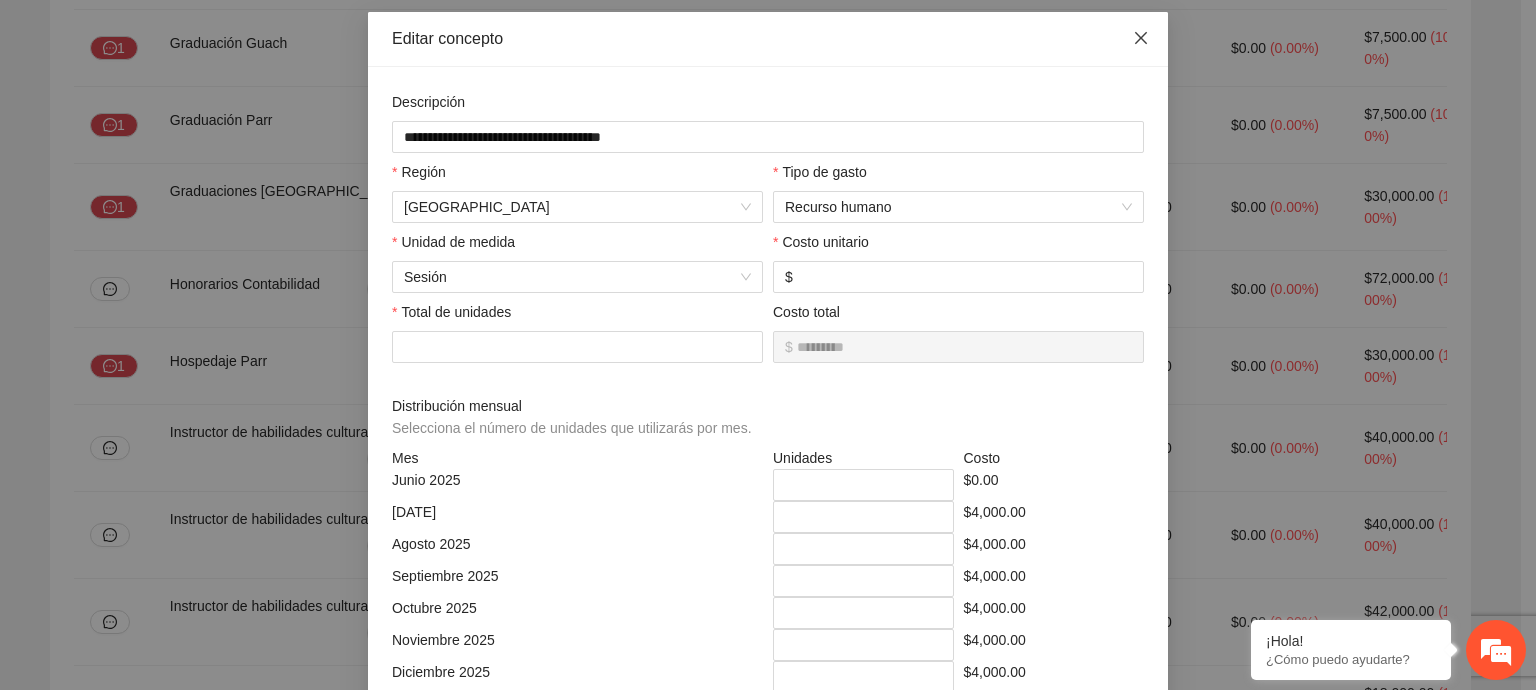 click 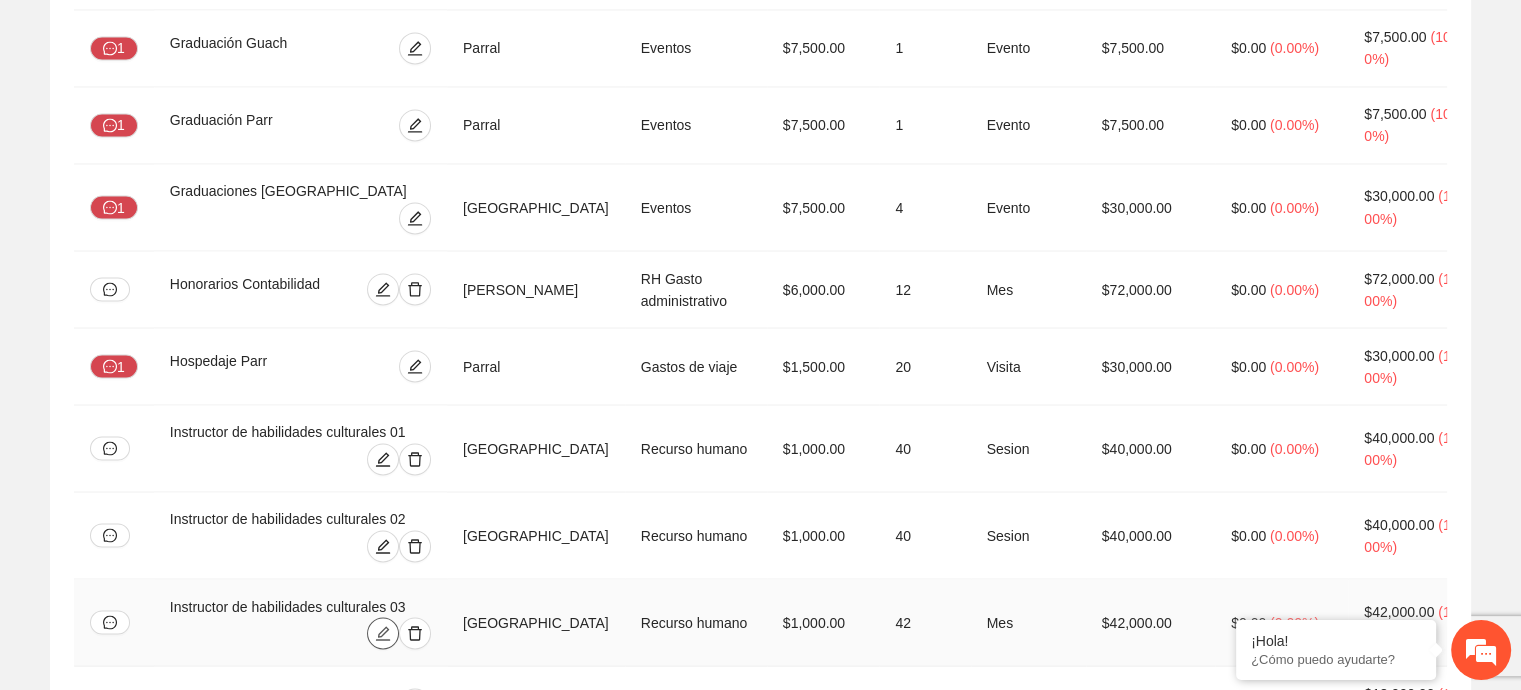click 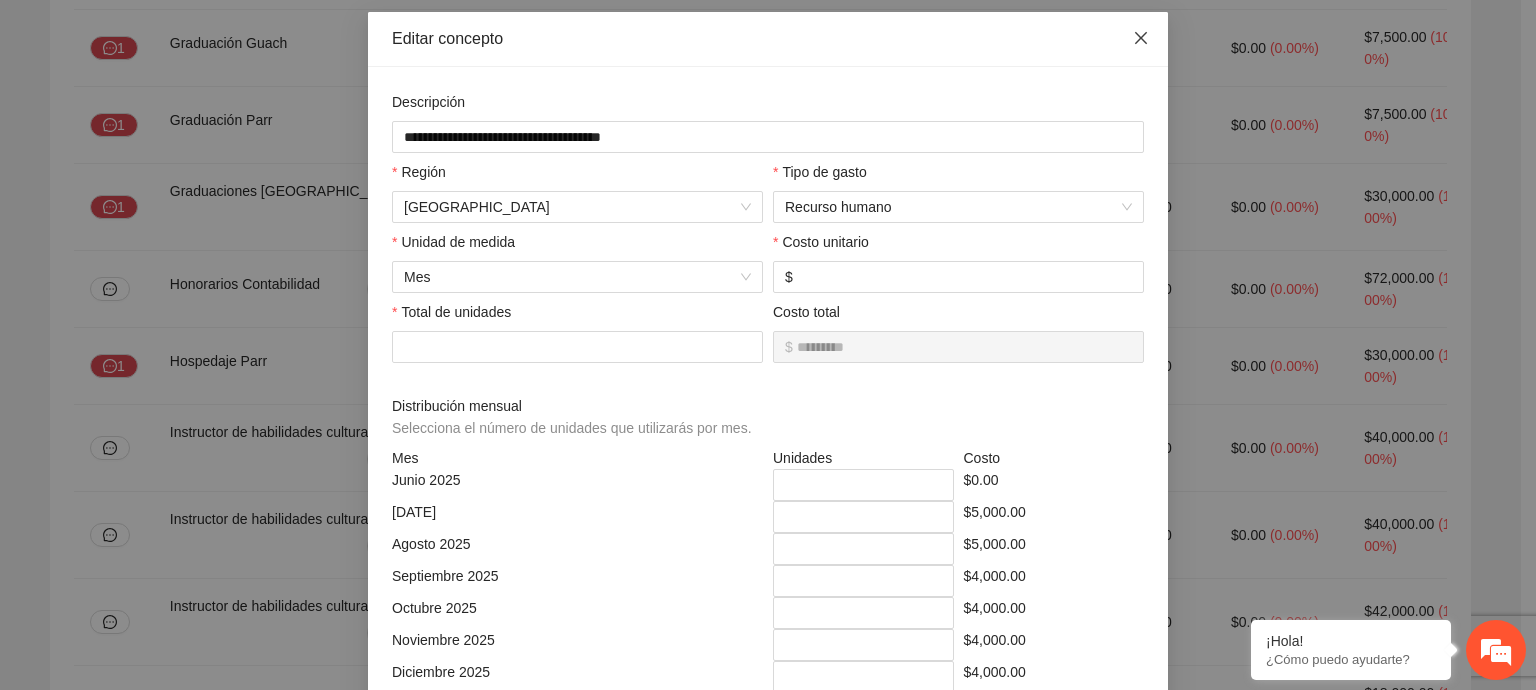 click 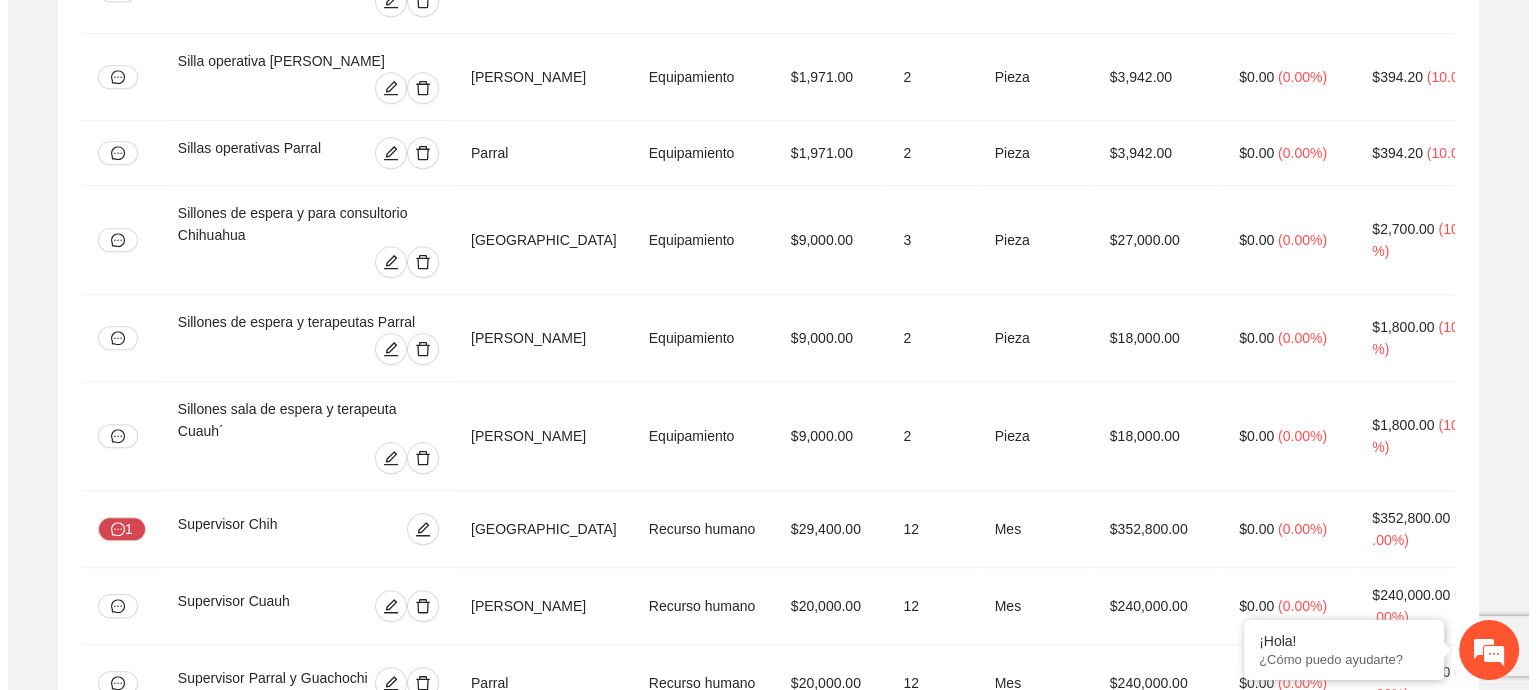 scroll, scrollTop: 9300, scrollLeft: 0, axis: vertical 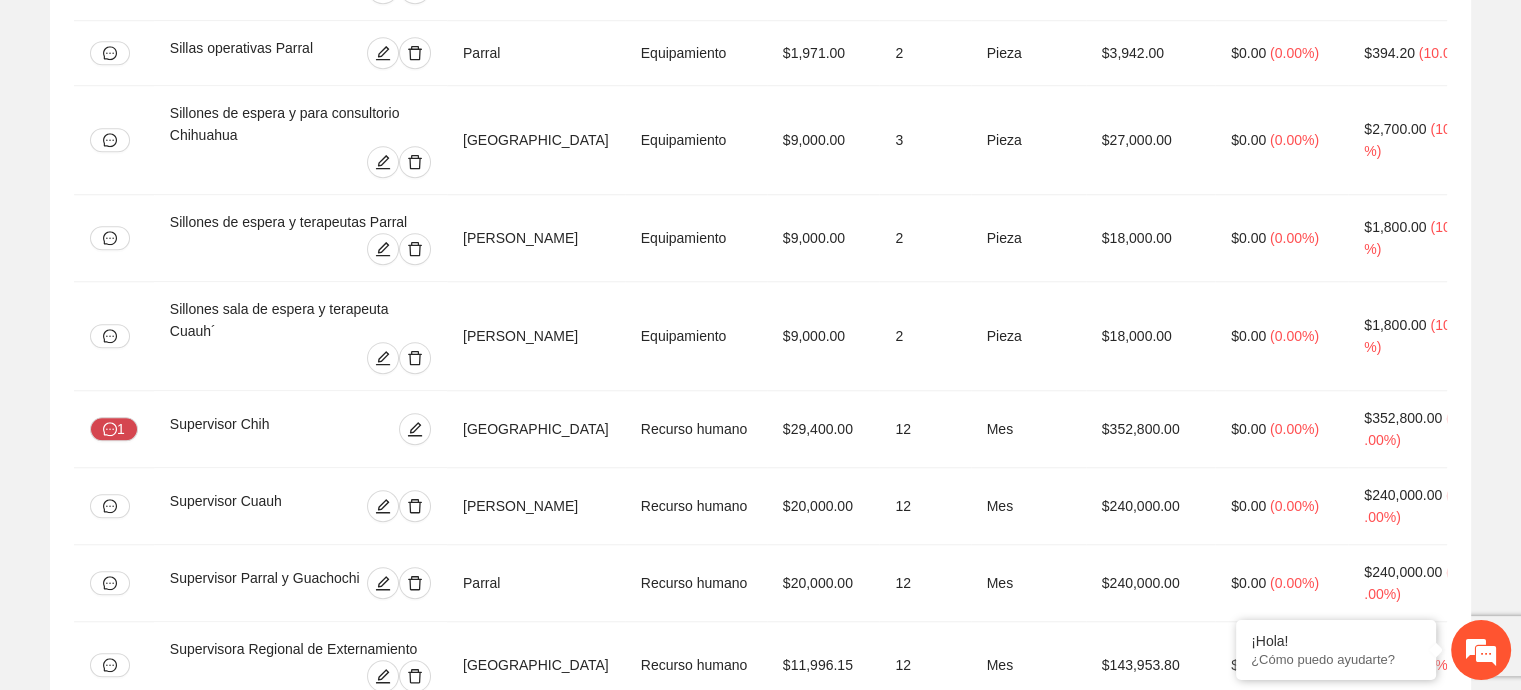 click 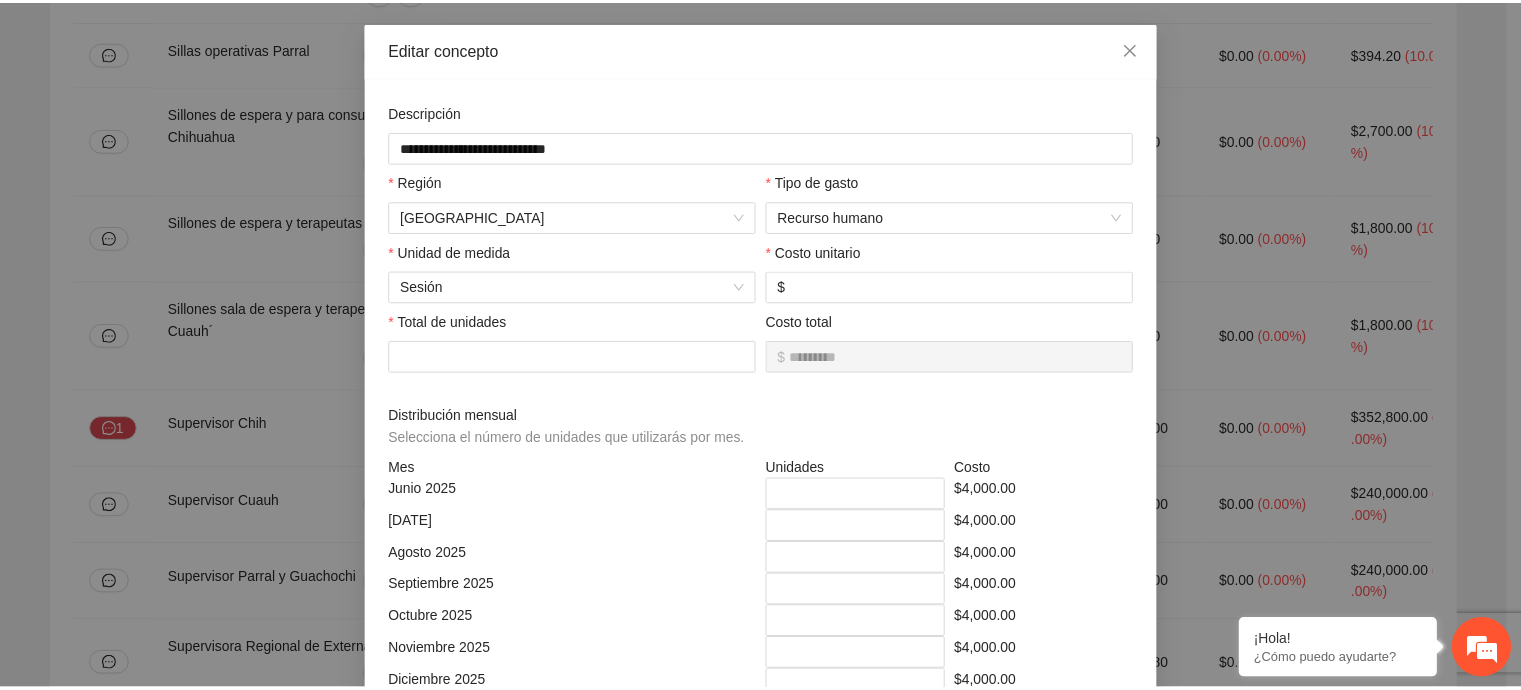 scroll, scrollTop: 0, scrollLeft: 0, axis: both 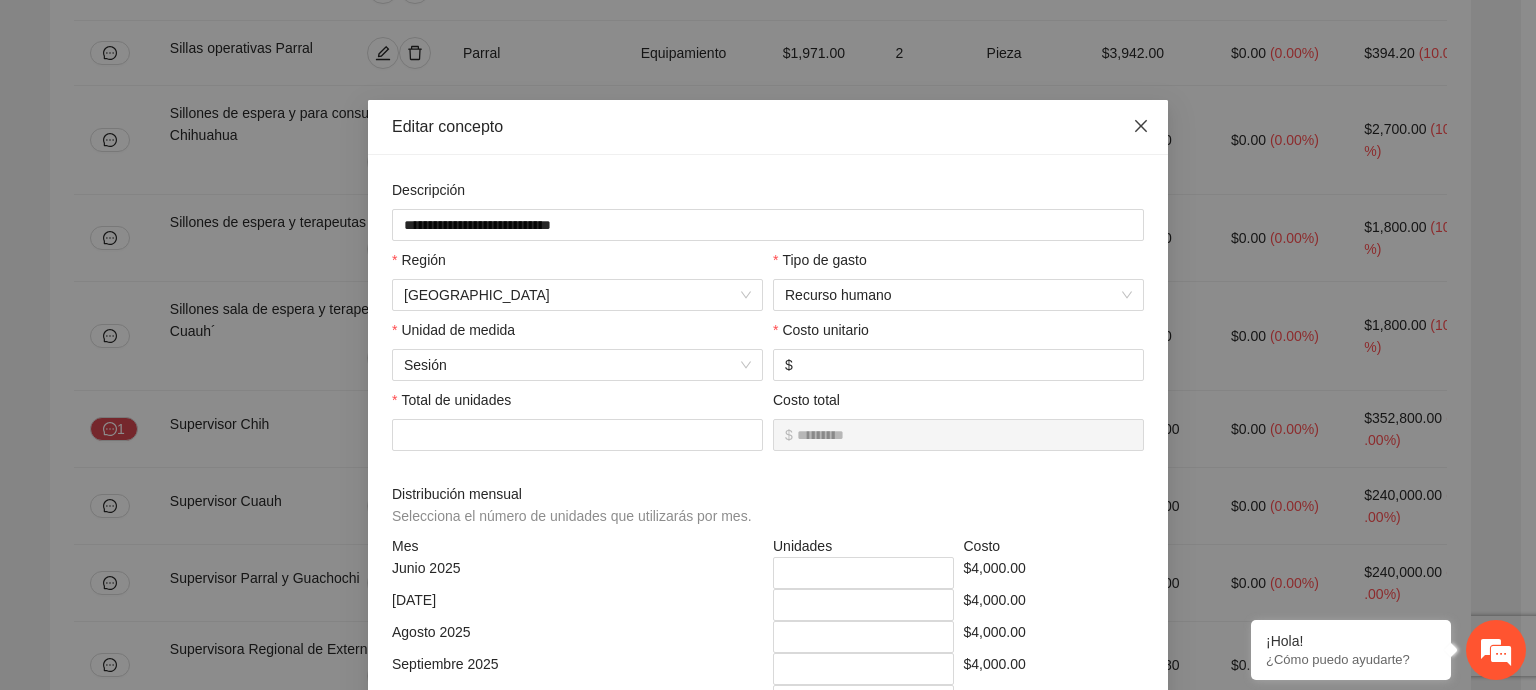 click 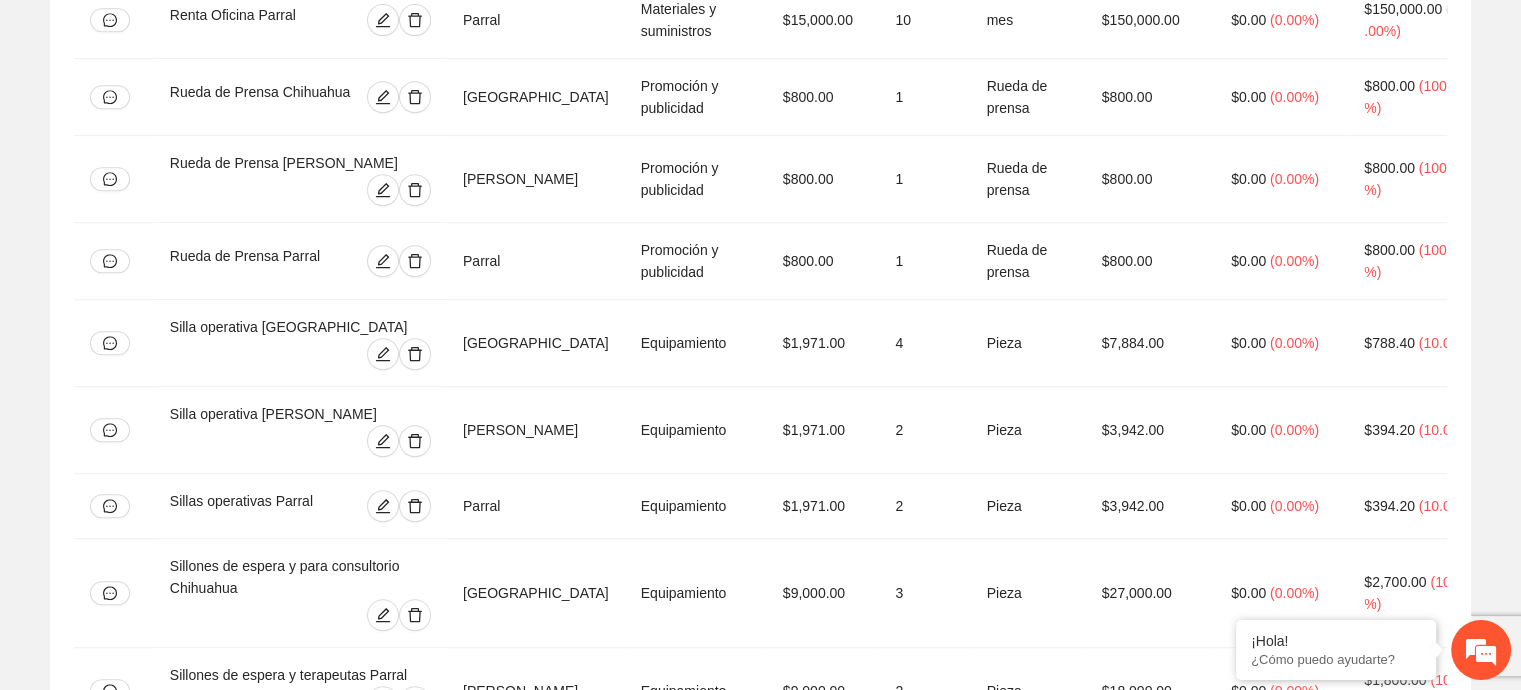 scroll, scrollTop: 8600, scrollLeft: 0, axis: vertical 